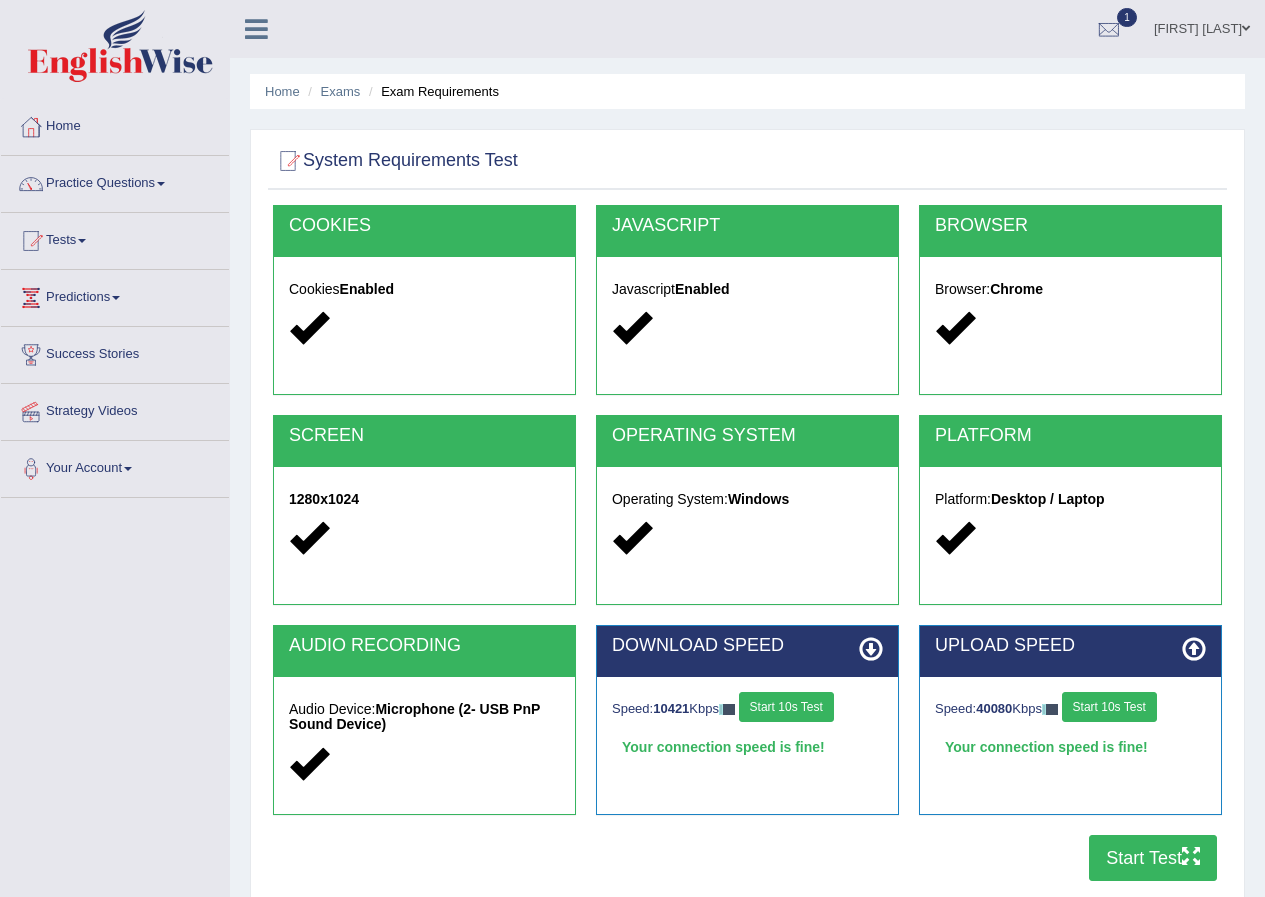 scroll, scrollTop: 153, scrollLeft: 0, axis: vertical 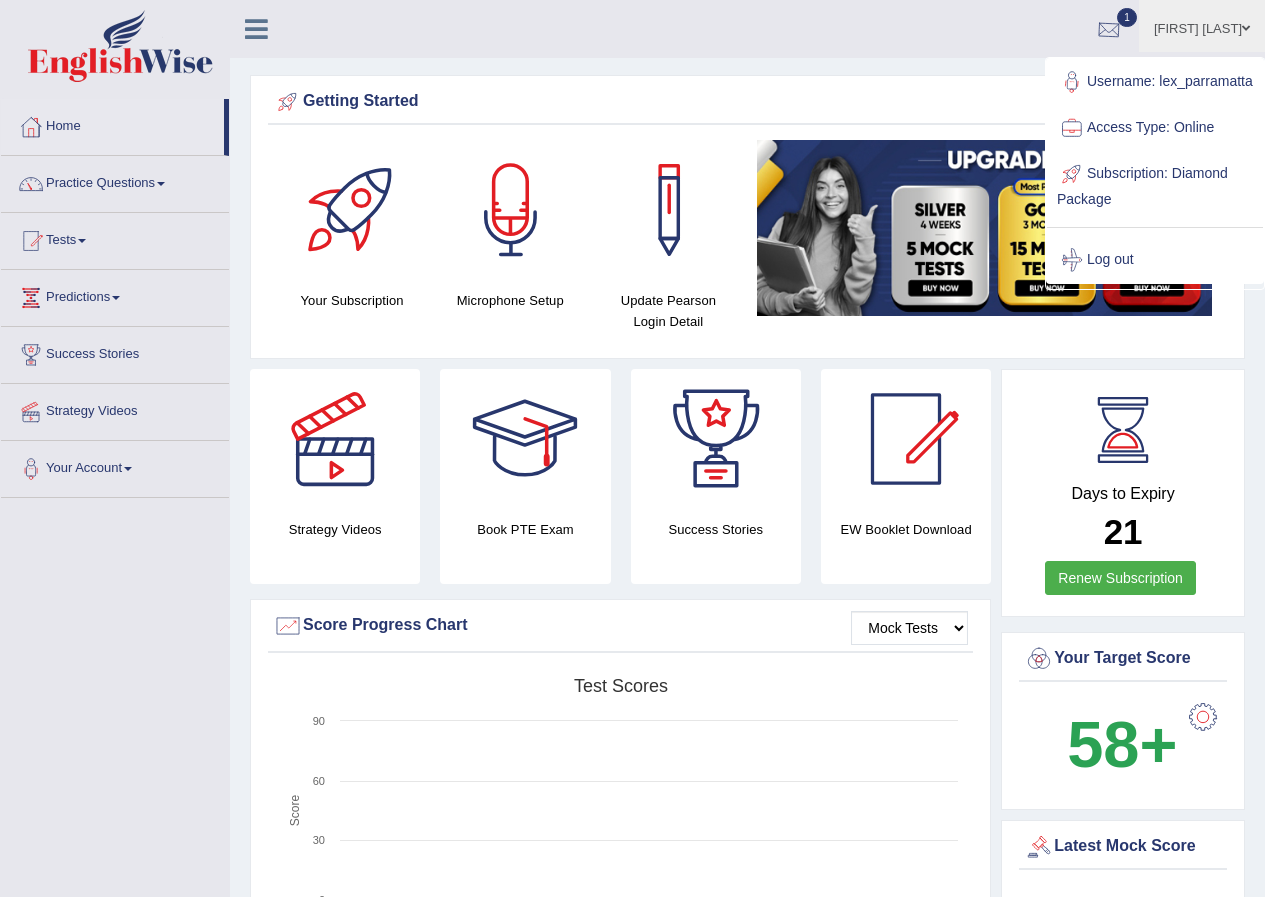 click at bounding box center (1109, 30) 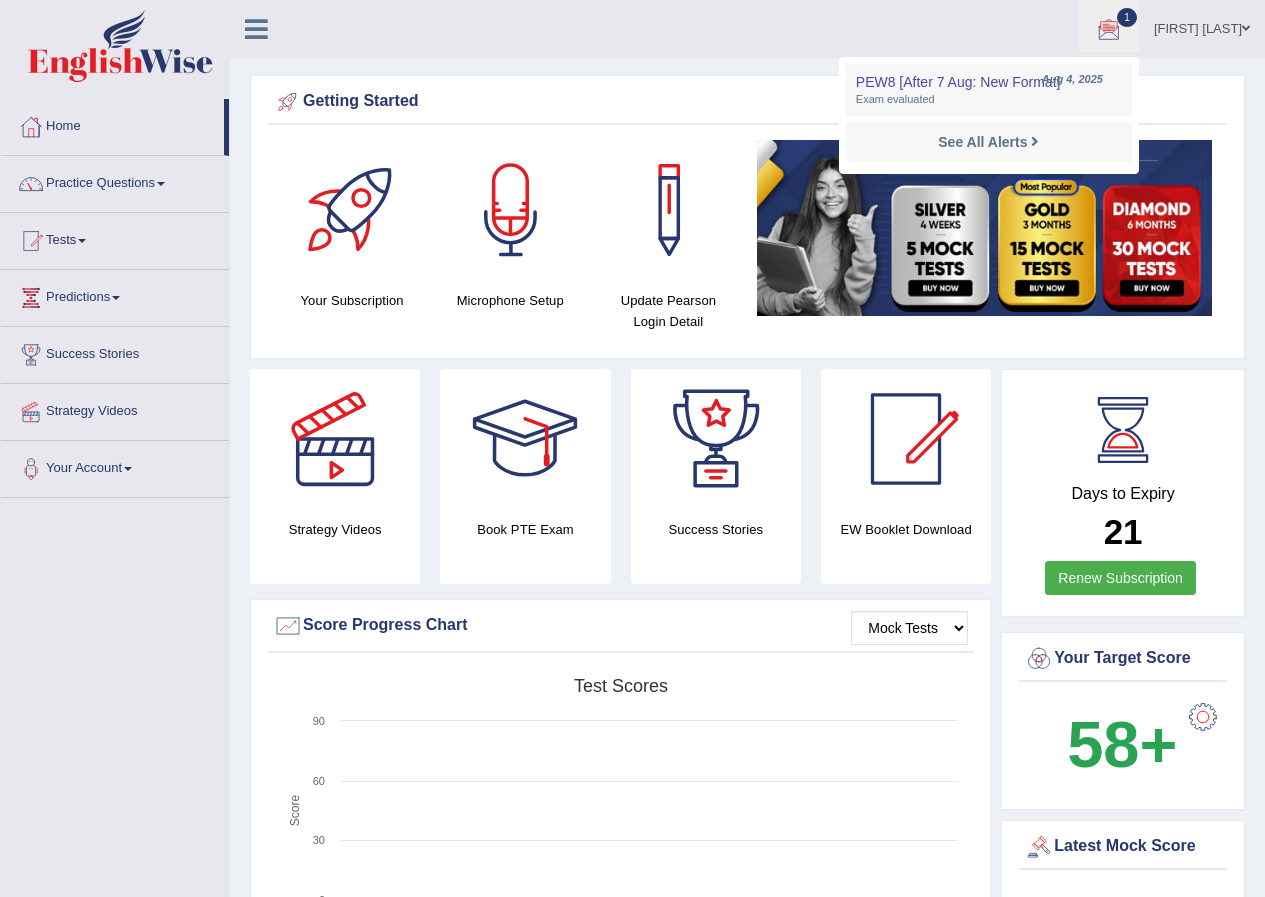 click on "Your Subscription
Microphone Setup
Update Pearson Login Detail" at bounding box center [747, 244] 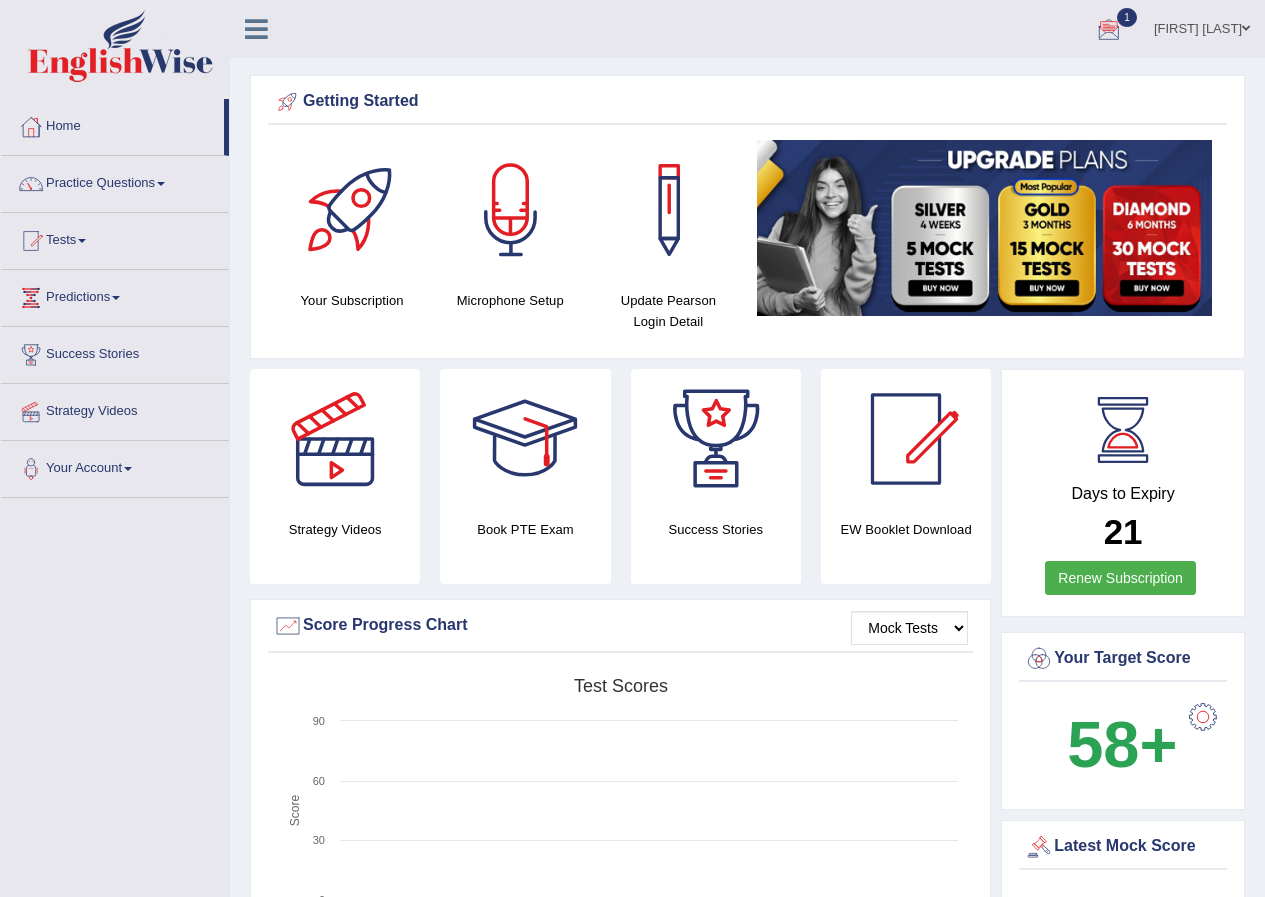 click on "Lex Cajayon" at bounding box center (1202, 26) 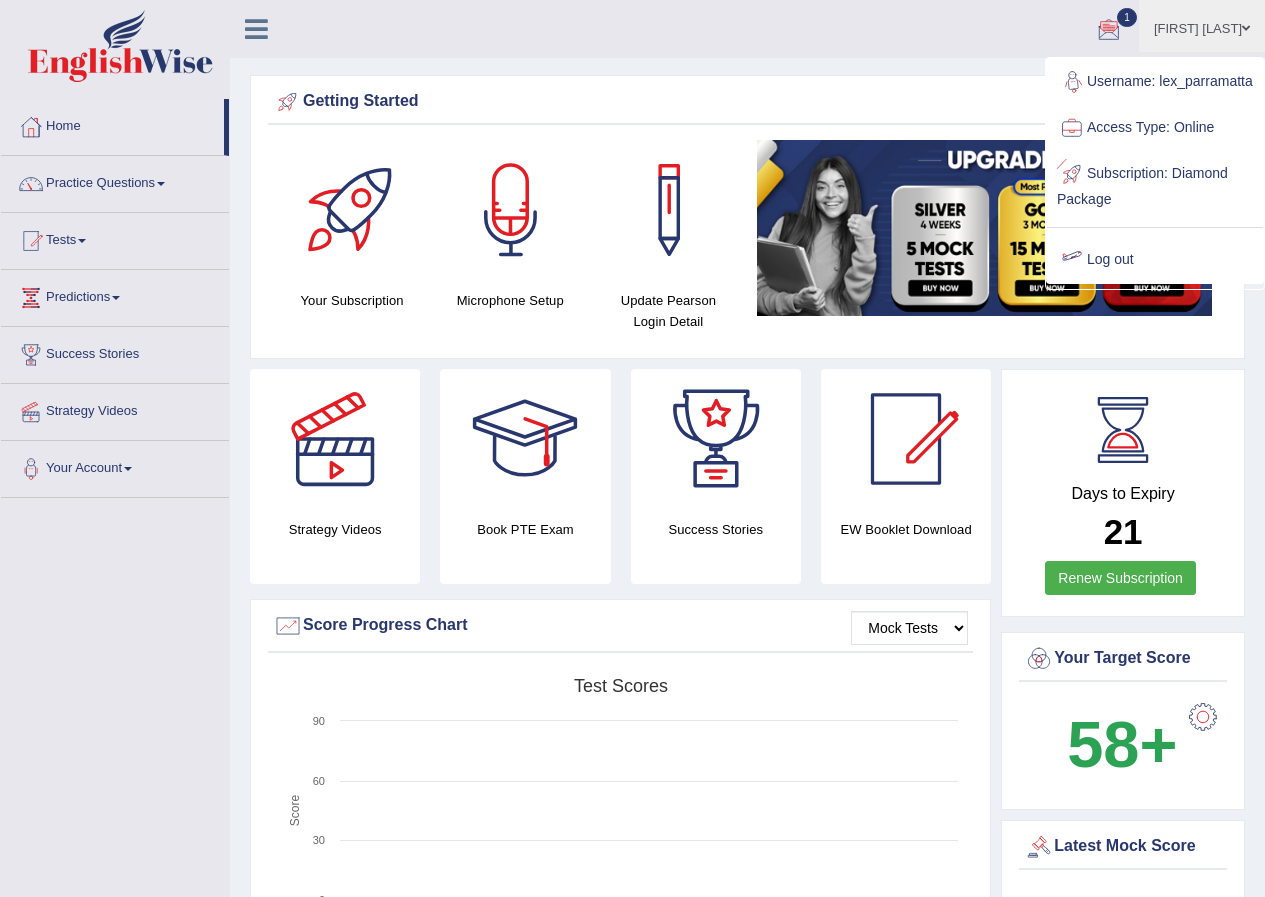 click on "Log out" at bounding box center (1155, 260) 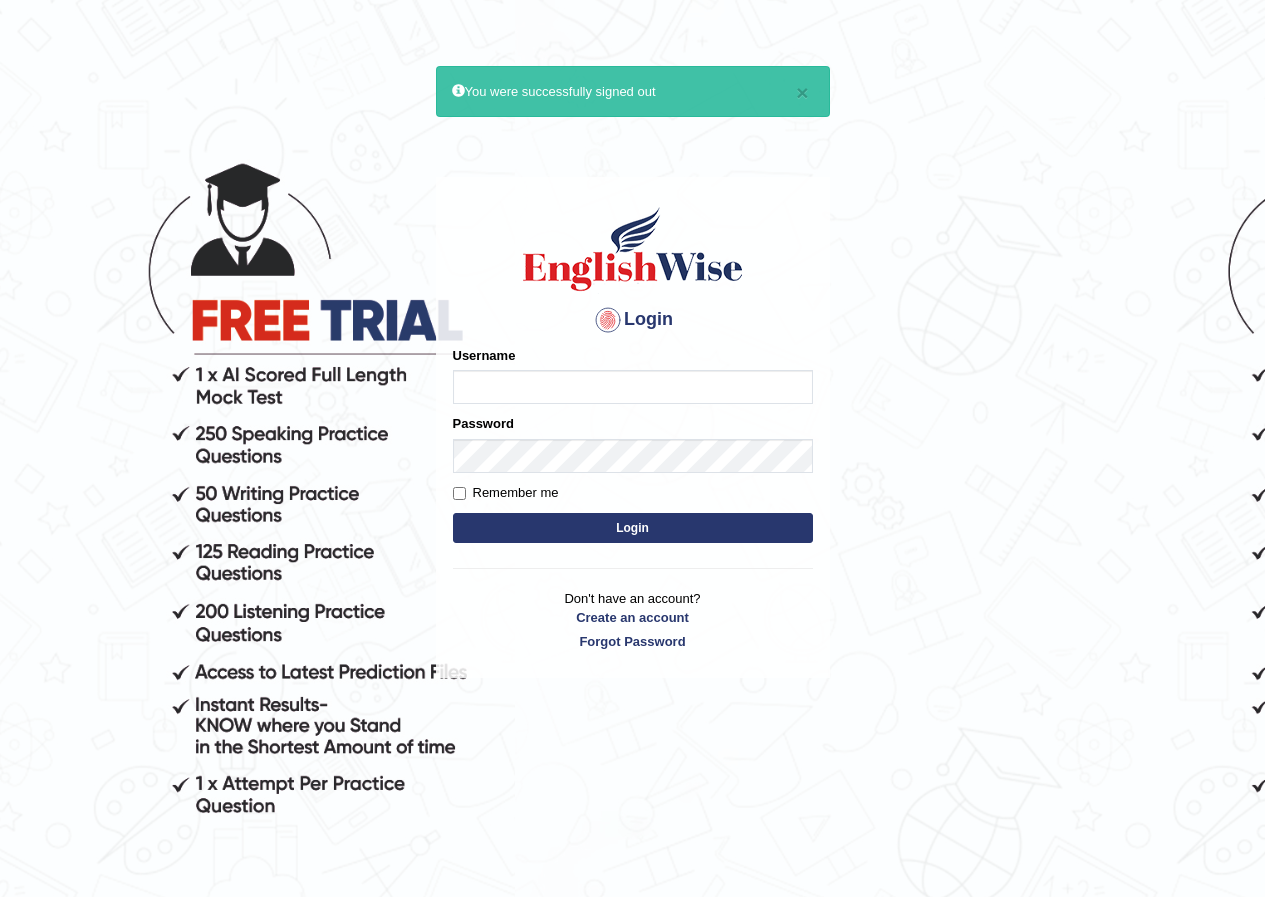 scroll, scrollTop: 0, scrollLeft: 0, axis: both 